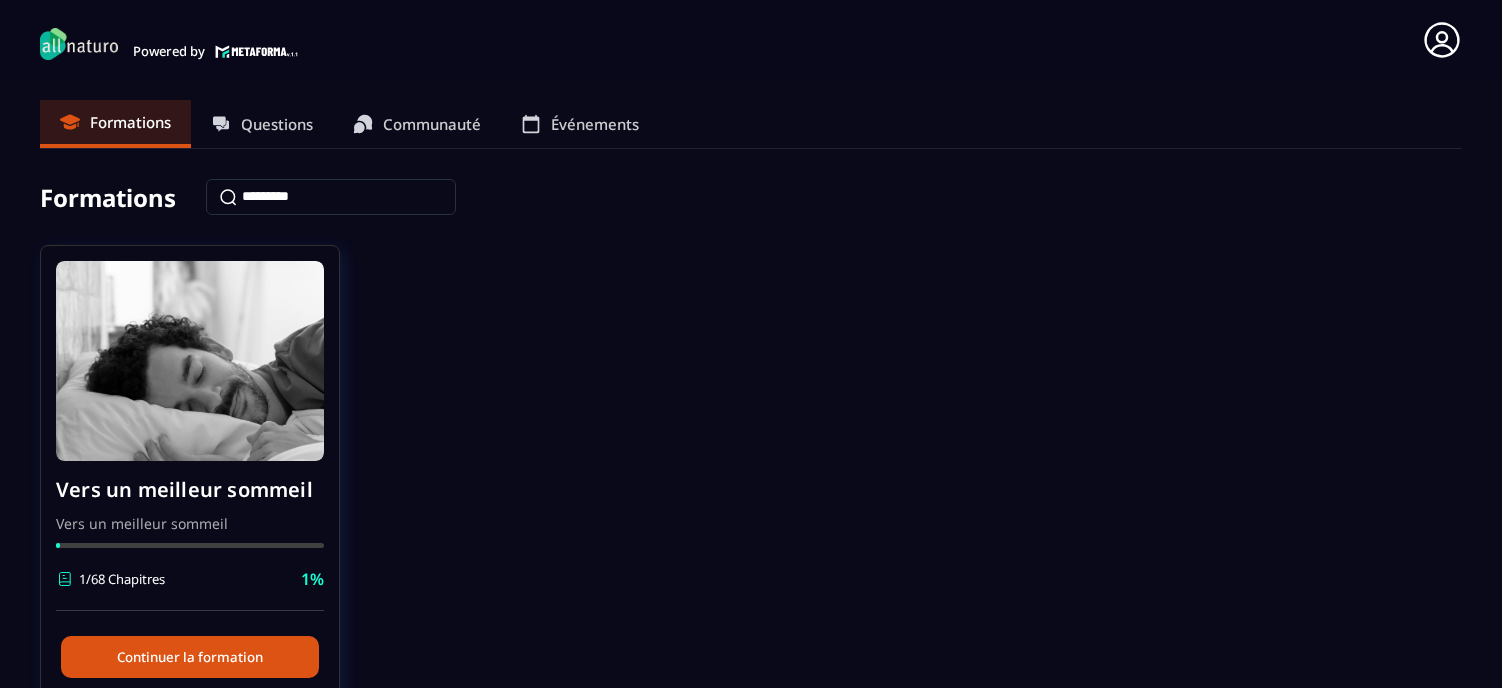 scroll, scrollTop: 0, scrollLeft: 0, axis: both 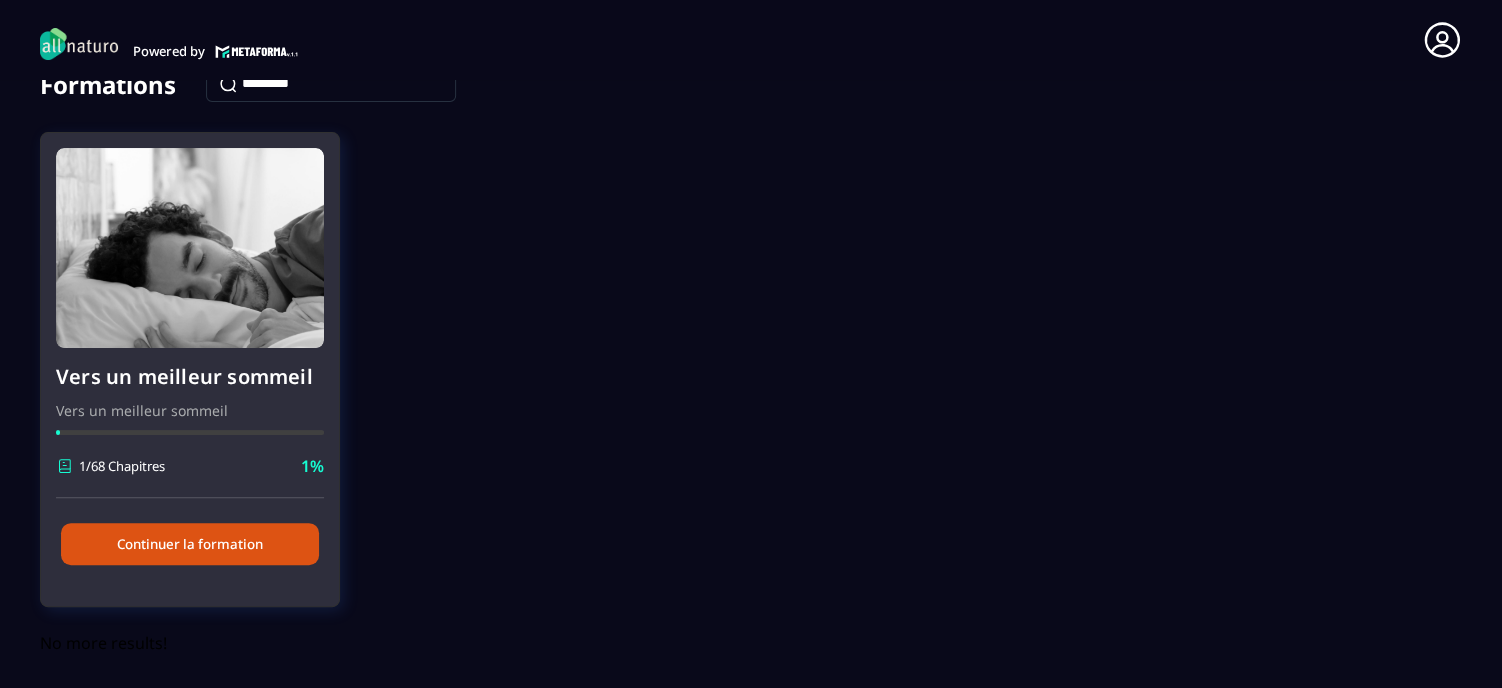 click on "Continuer la formation" at bounding box center (190, 544) 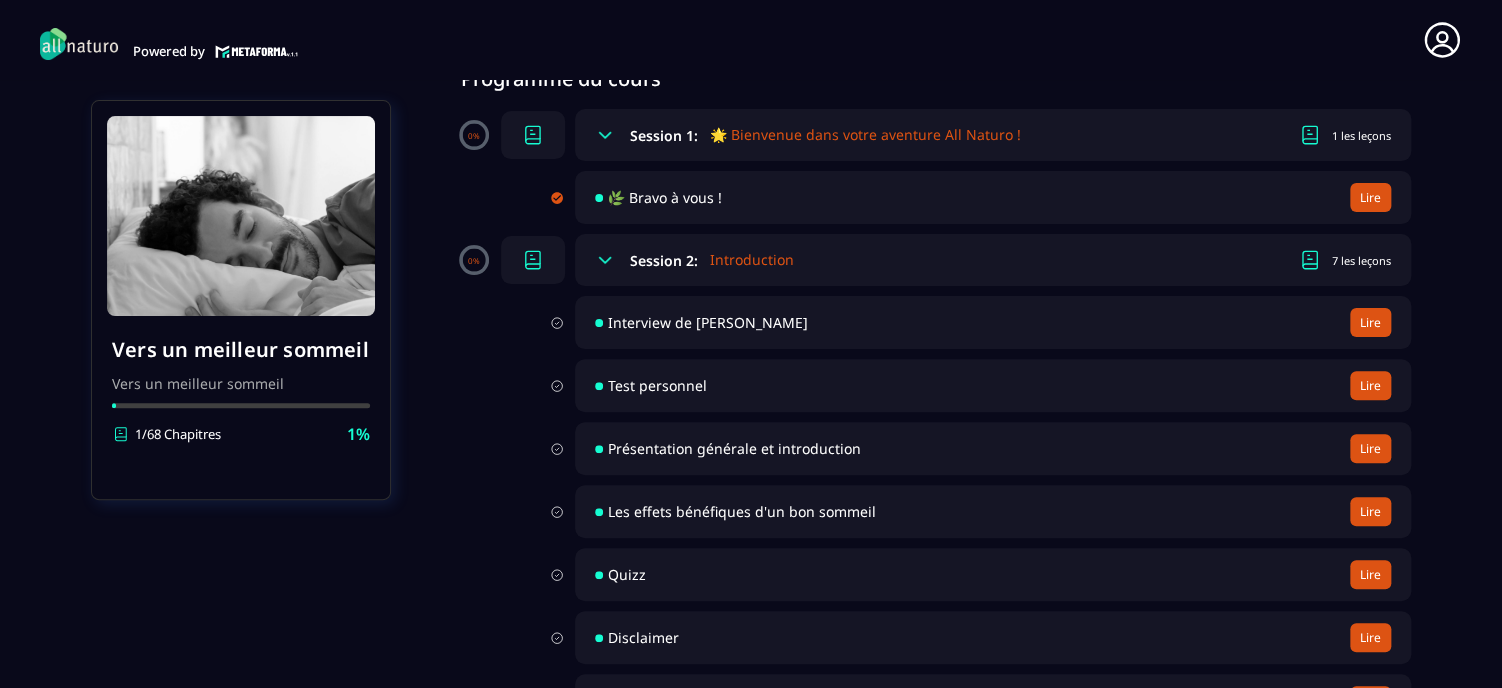 scroll, scrollTop: 200, scrollLeft: 0, axis: vertical 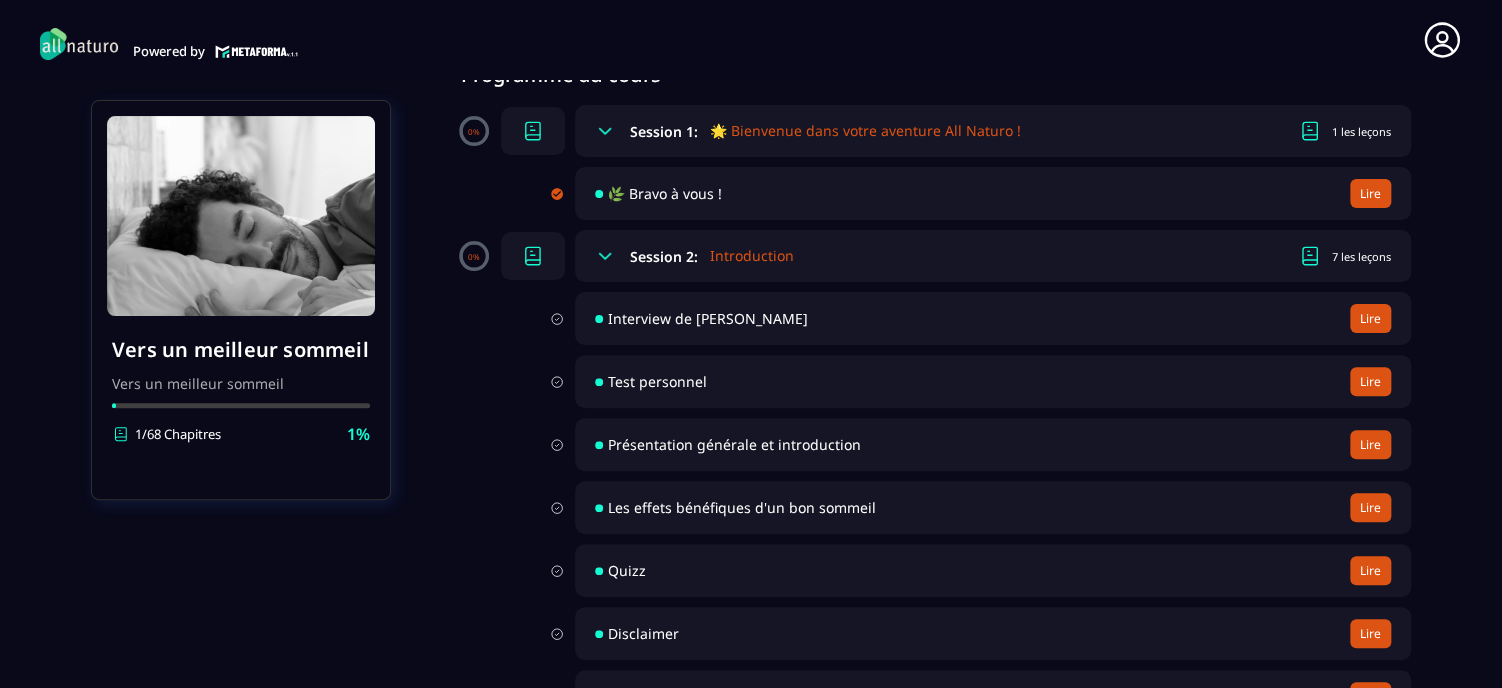 click on "Les effets bénéfiques d'un bon sommeil" at bounding box center (742, 507) 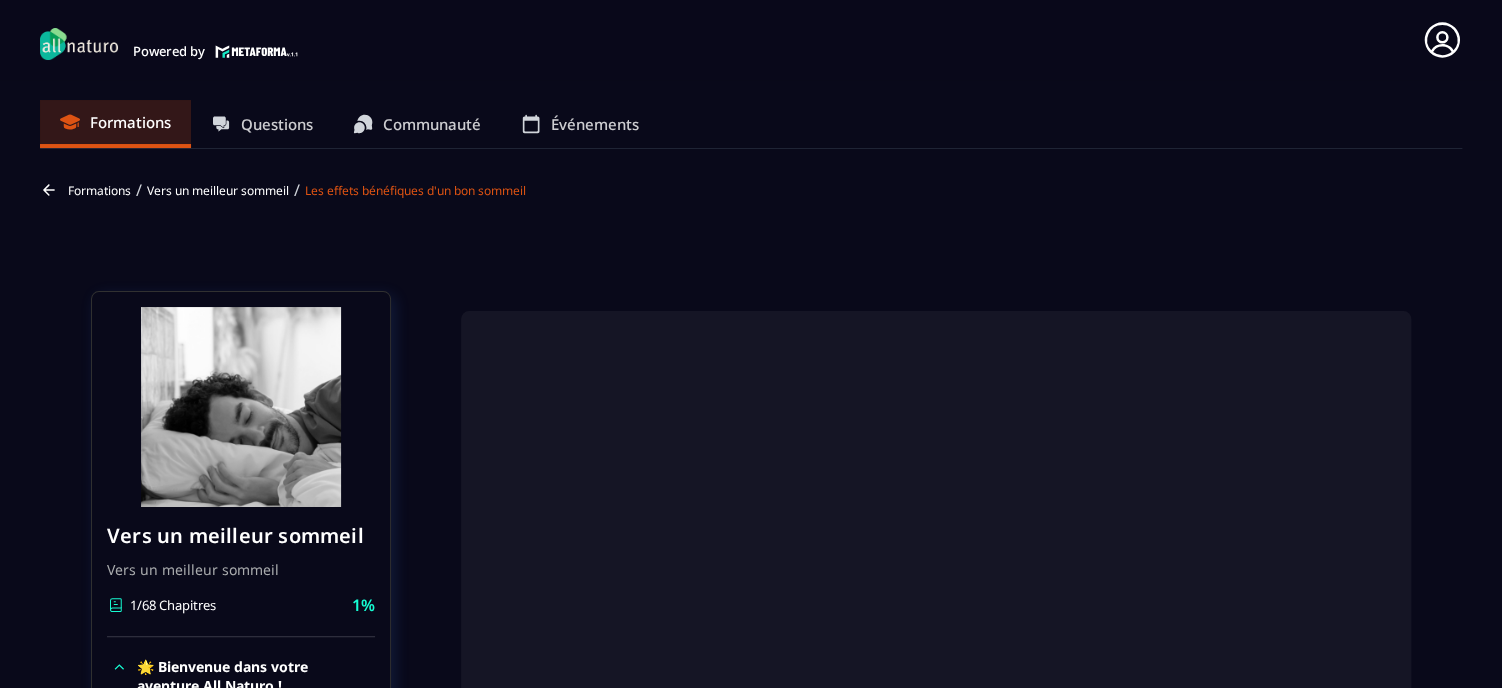 scroll, scrollTop: 80, scrollLeft: 0, axis: vertical 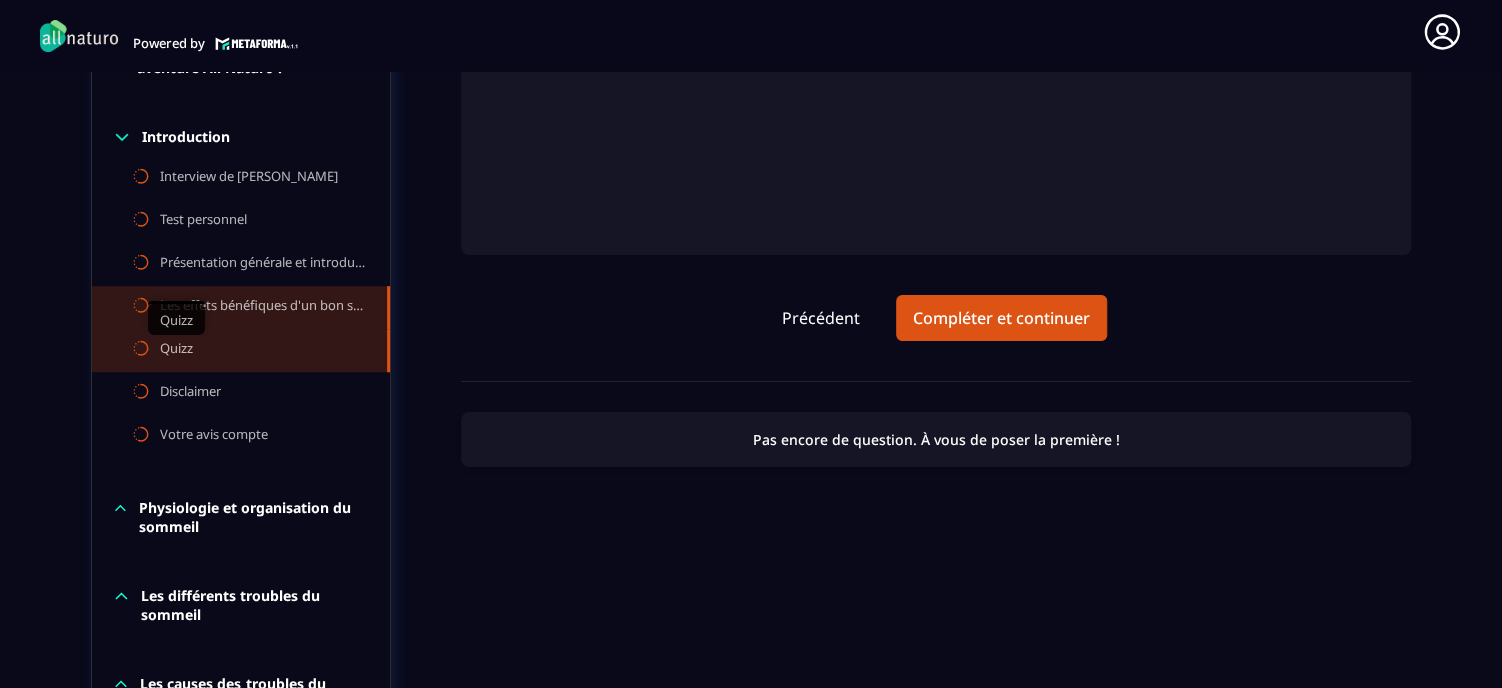 click on "Quizz" at bounding box center (176, 350) 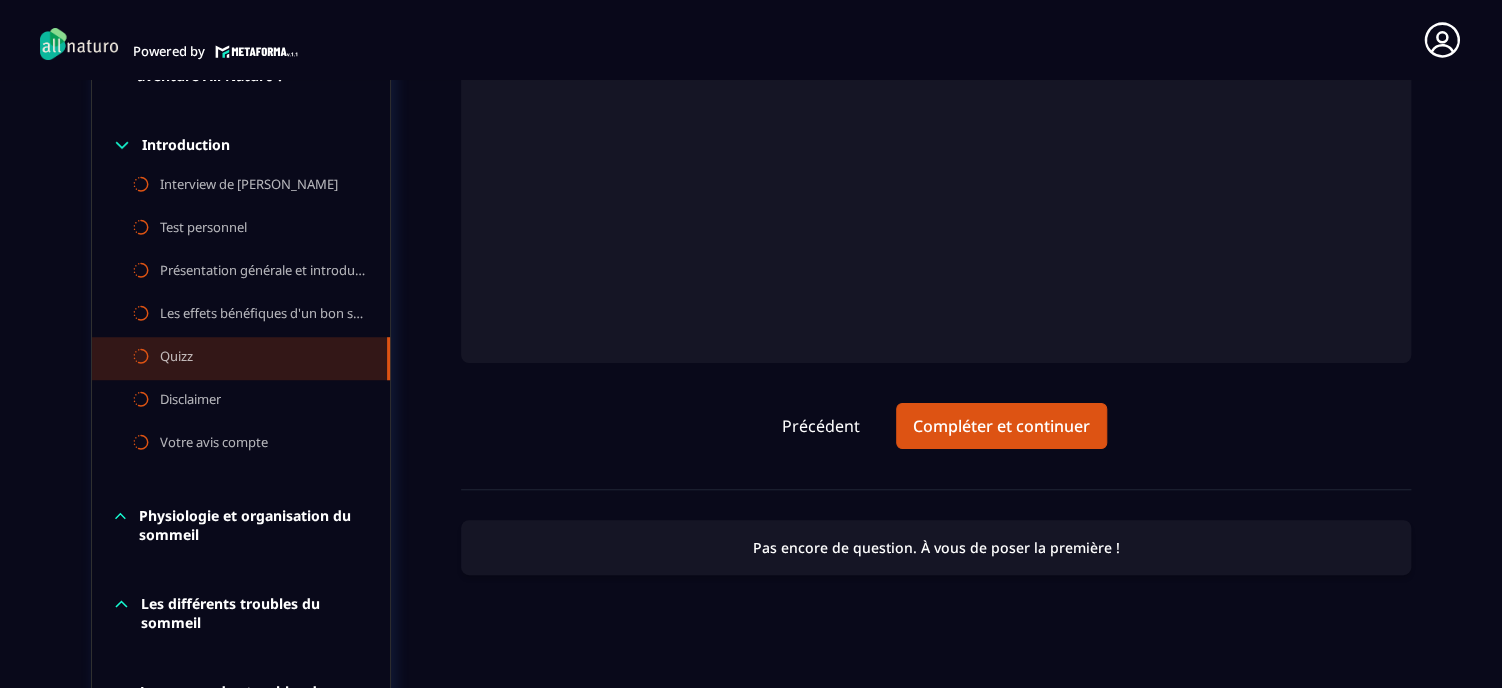 scroll, scrollTop: 260, scrollLeft: 0, axis: vertical 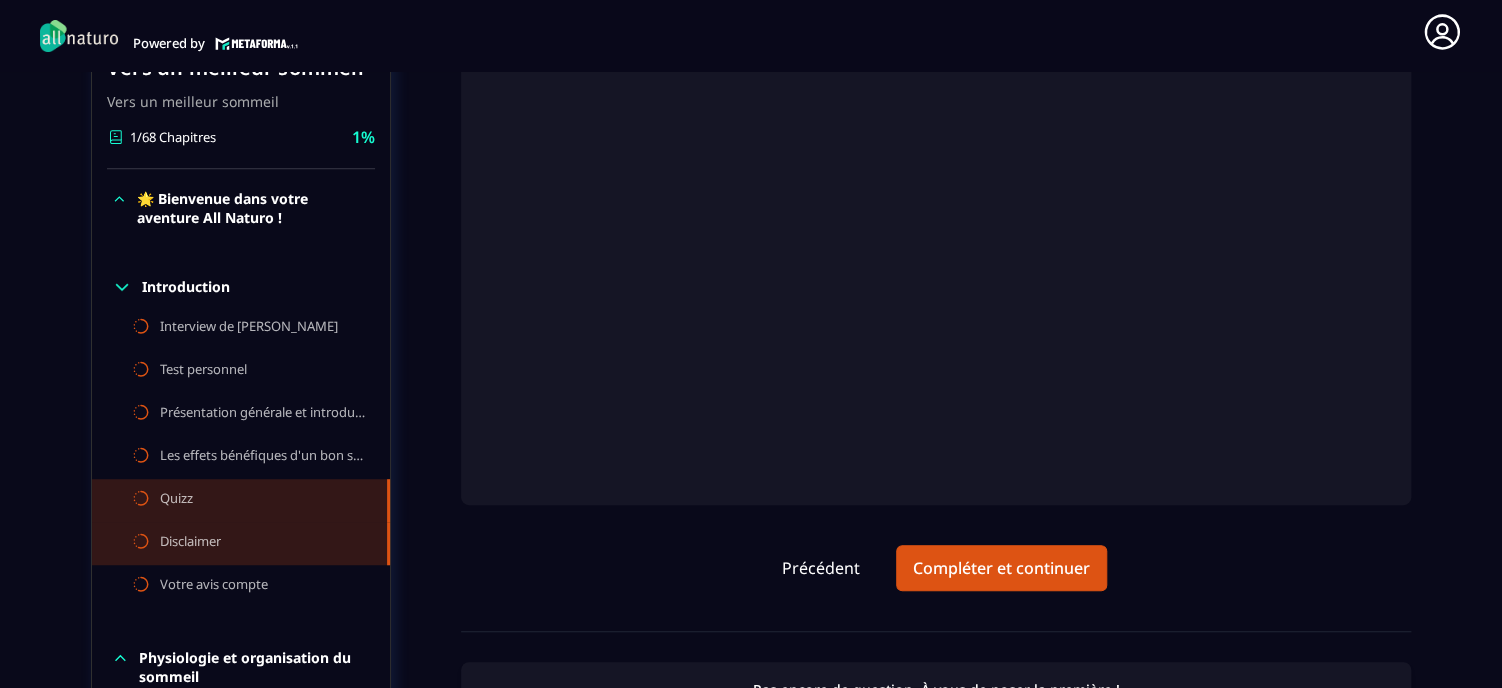 click on "Disclaimer" 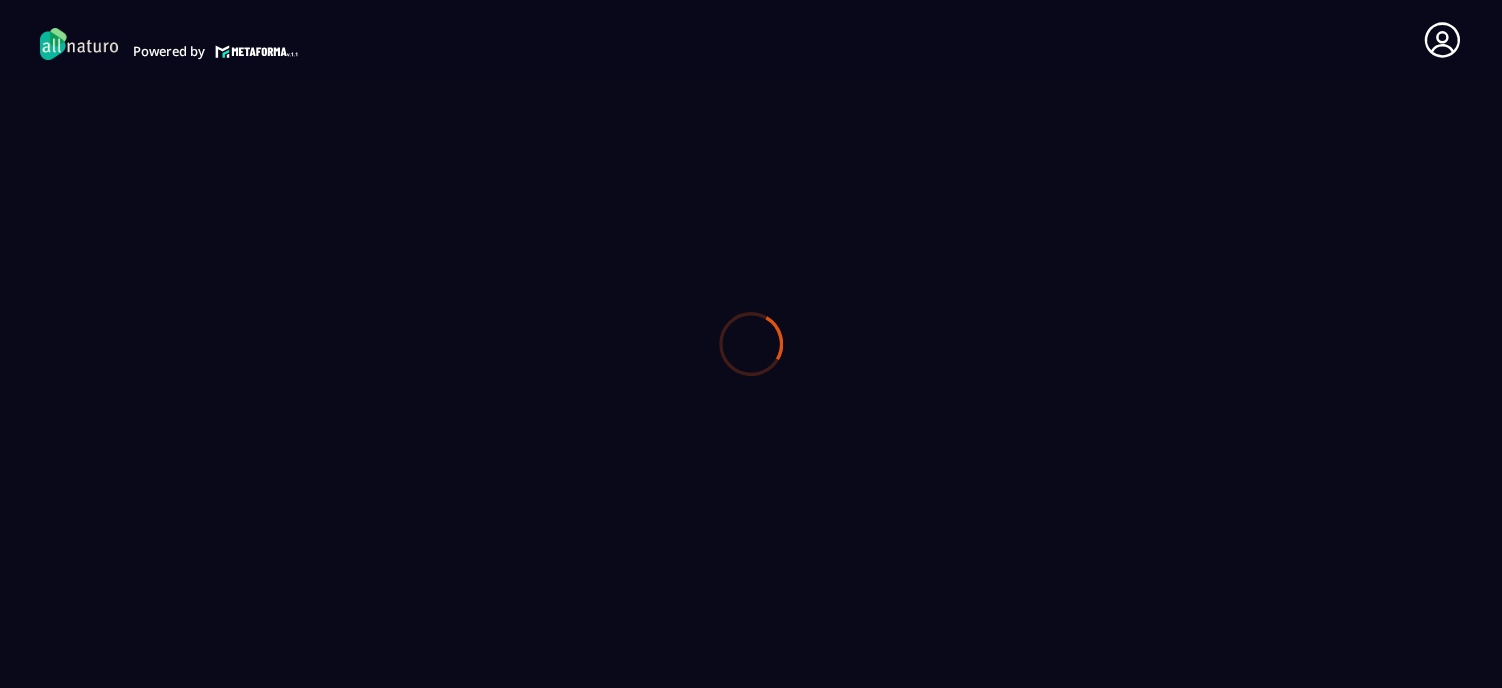 scroll, scrollTop: 0, scrollLeft: 0, axis: both 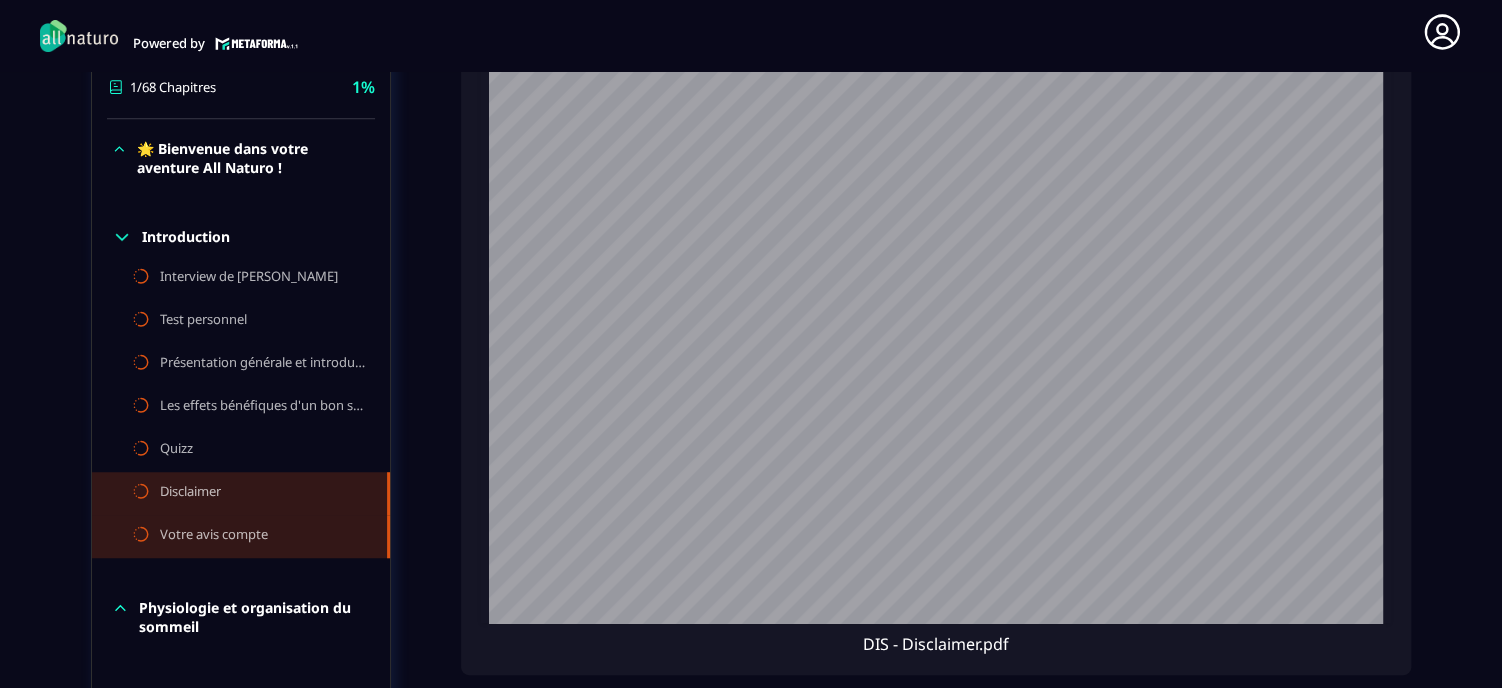 click on "Votre avis compte" 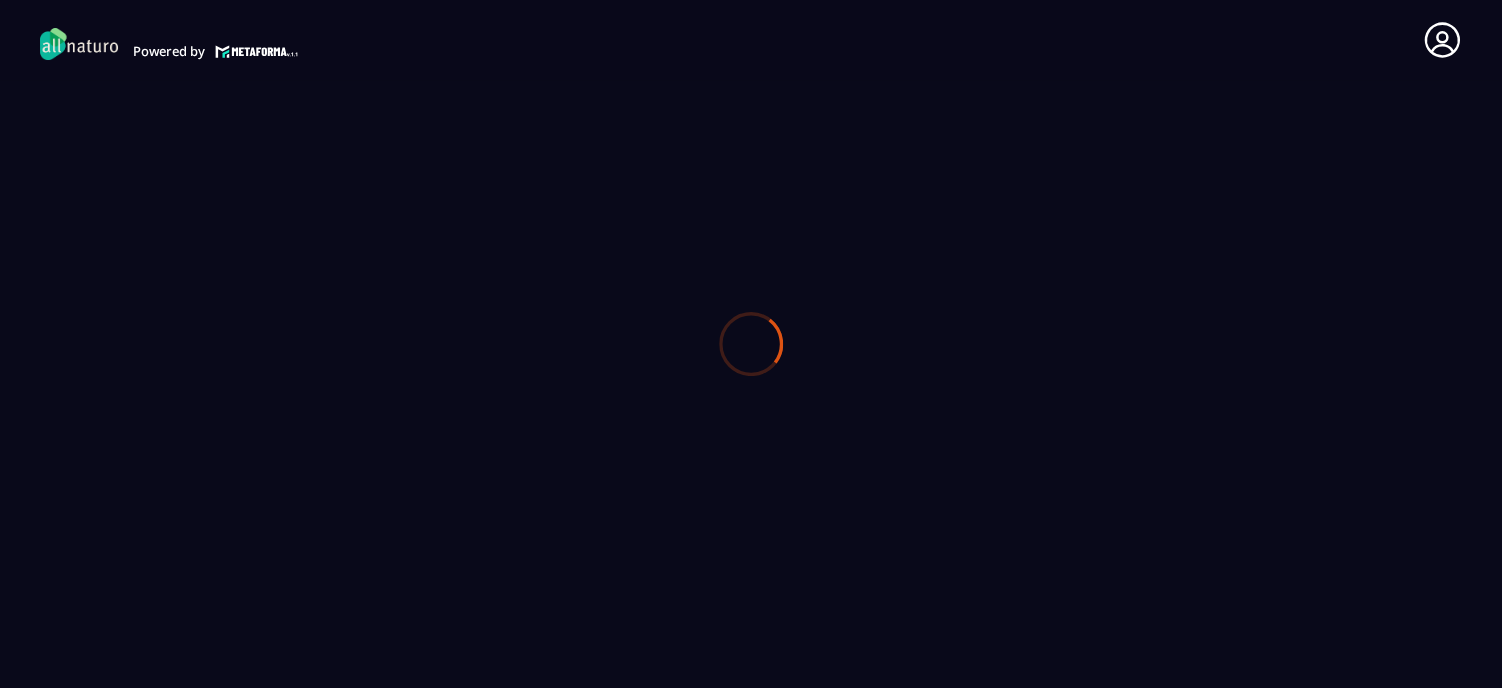 scroll, scrollTop: 0, scrollLeft: 0, axis: both 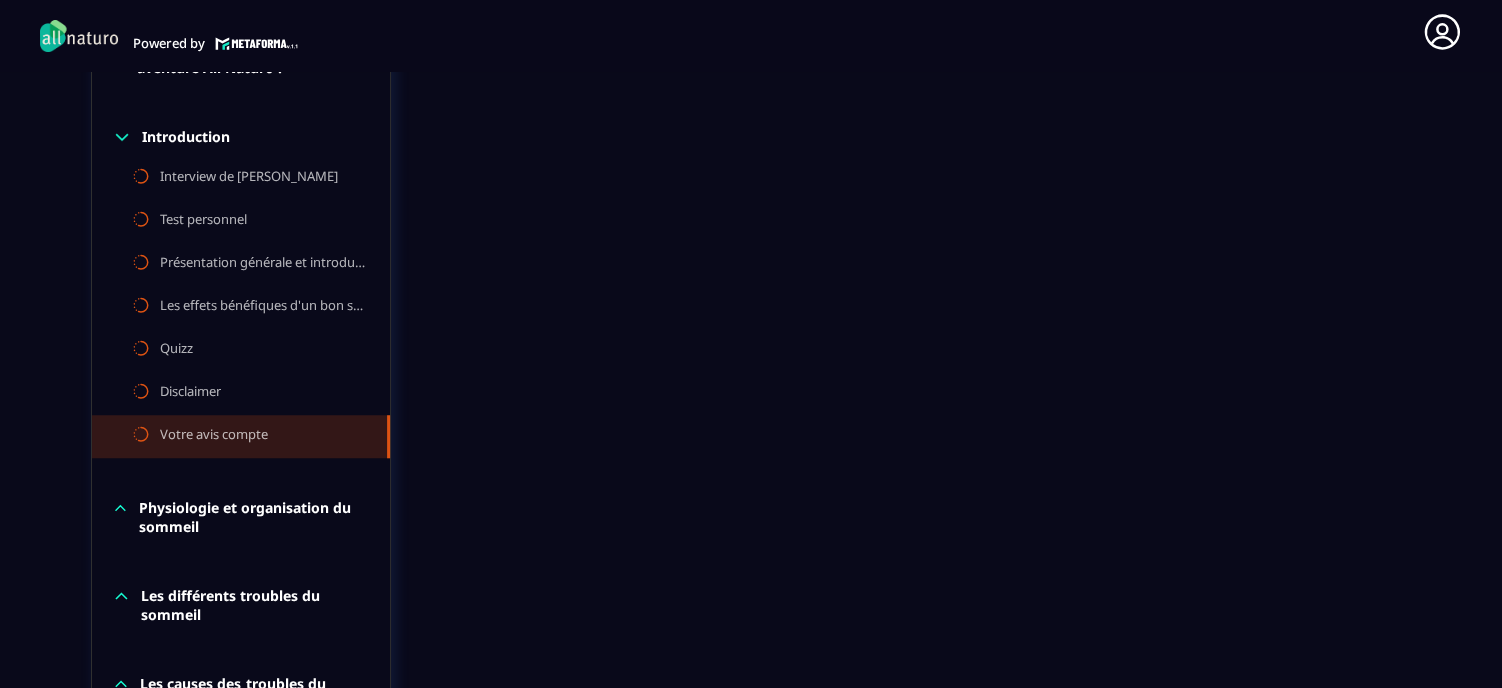 click on "Physiologie et organisation du sommeil" at bounding box center [254, 517] 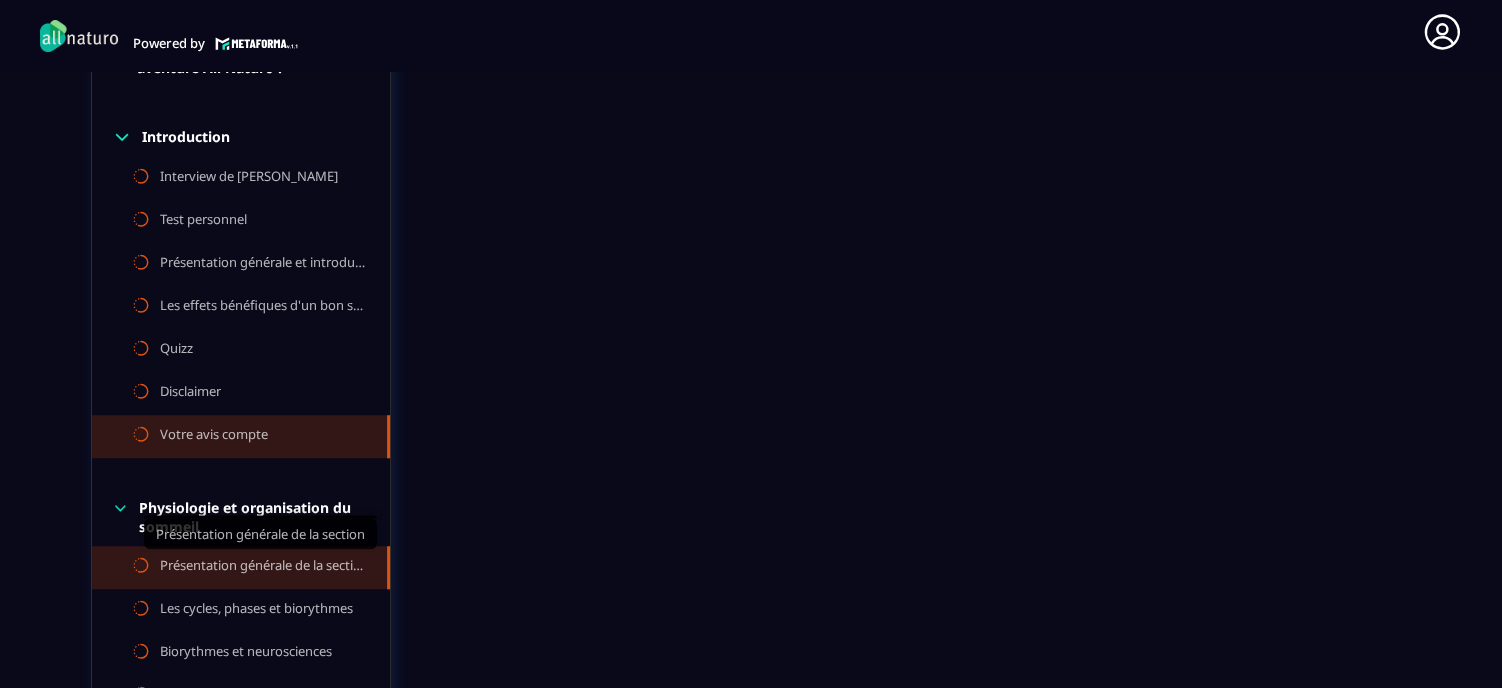 click on "Présentation générale de la section" at bounding box center (263, 567) 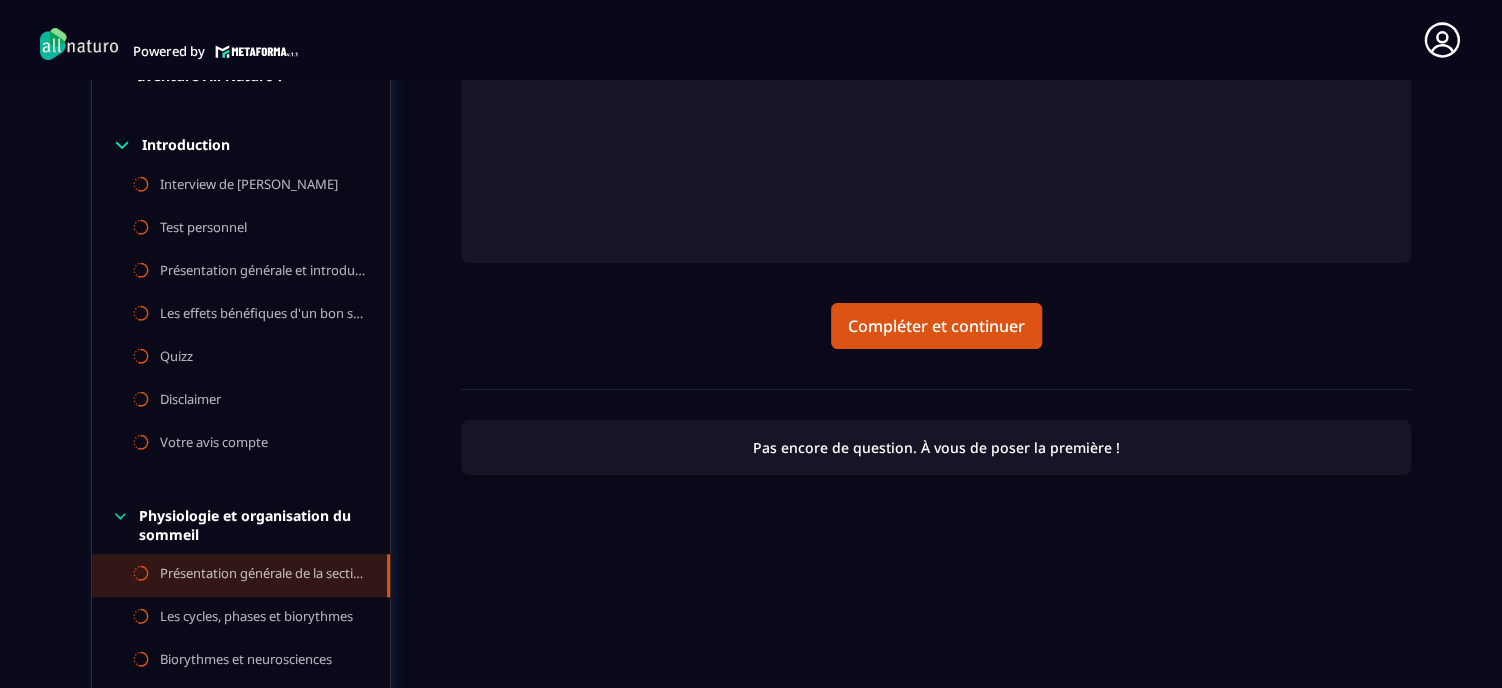 scroll, scrollTop: 328, scrollLeft: 0, axis: vertical 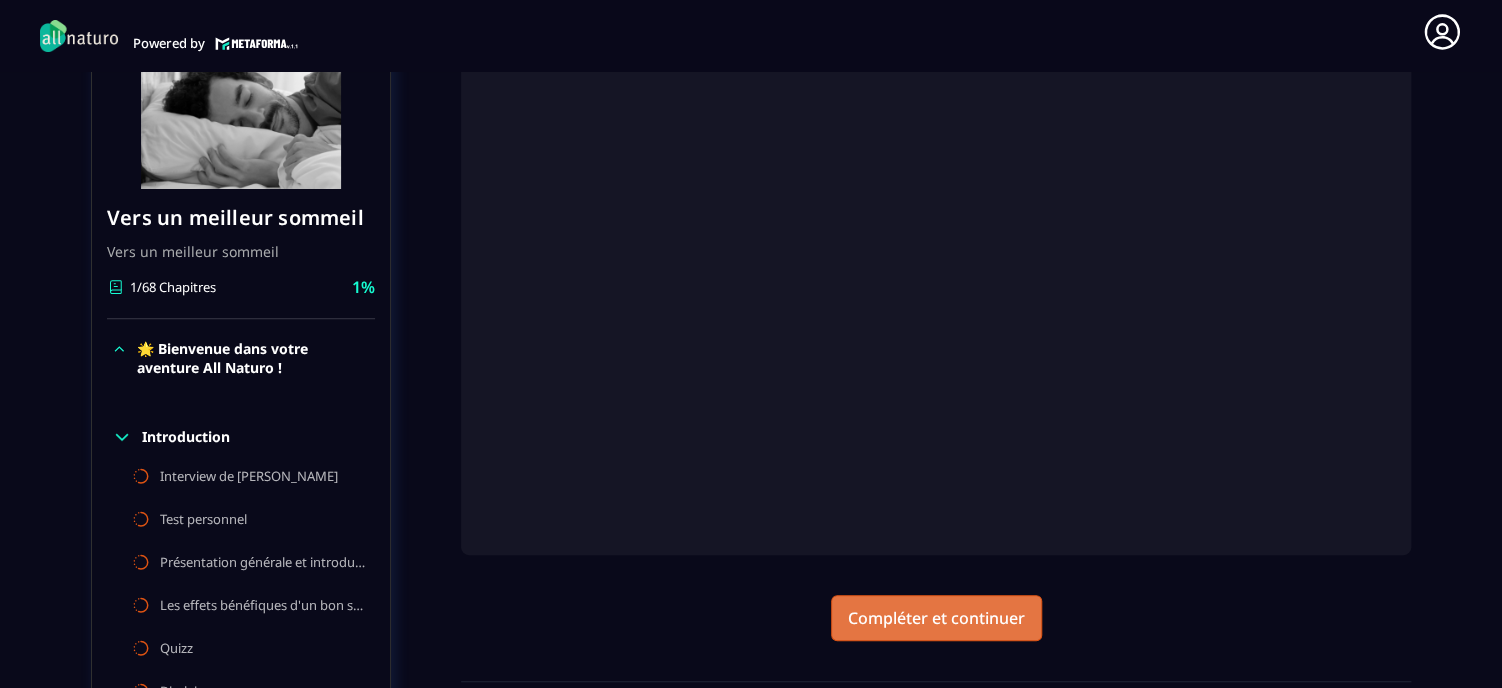 click on "Compléter et continuer" at bounding box center [936, 618] 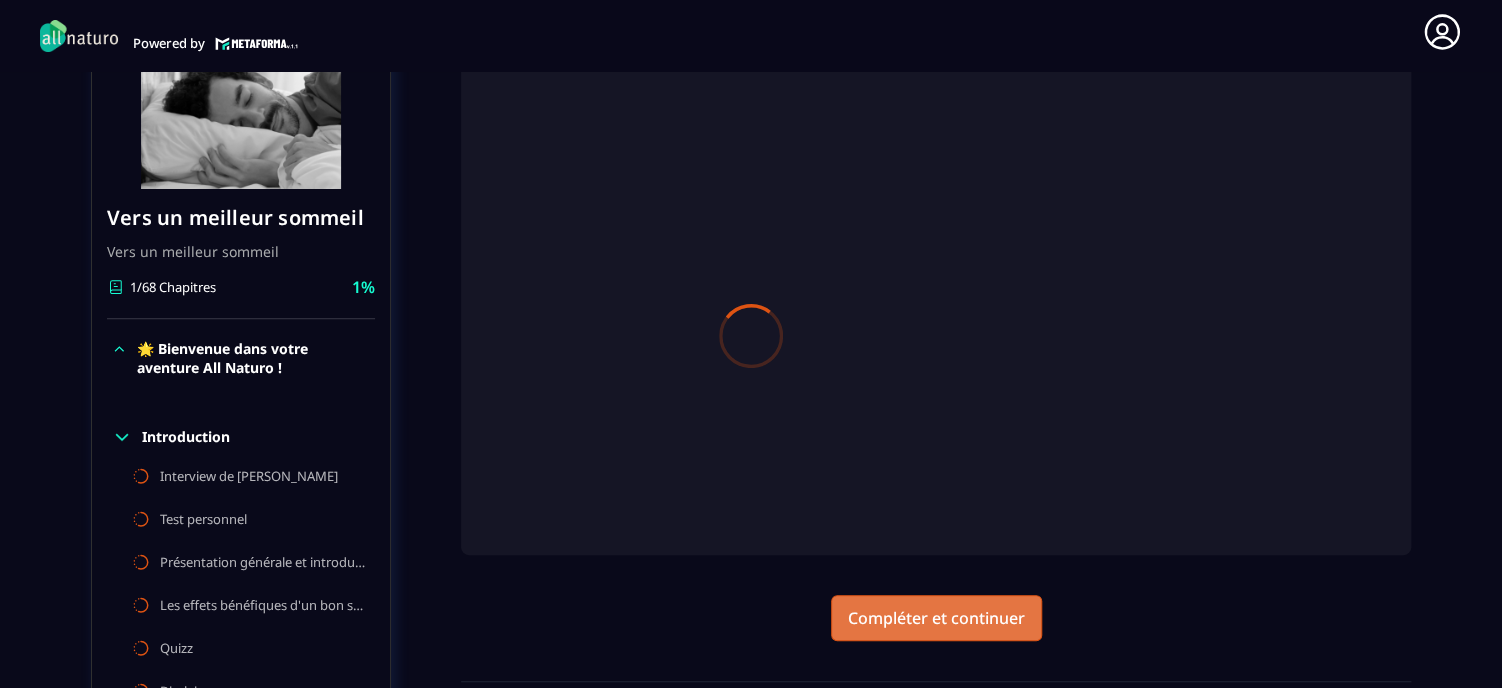 scroll, scrollTop: 0, scrollLeft: 0, axis: both 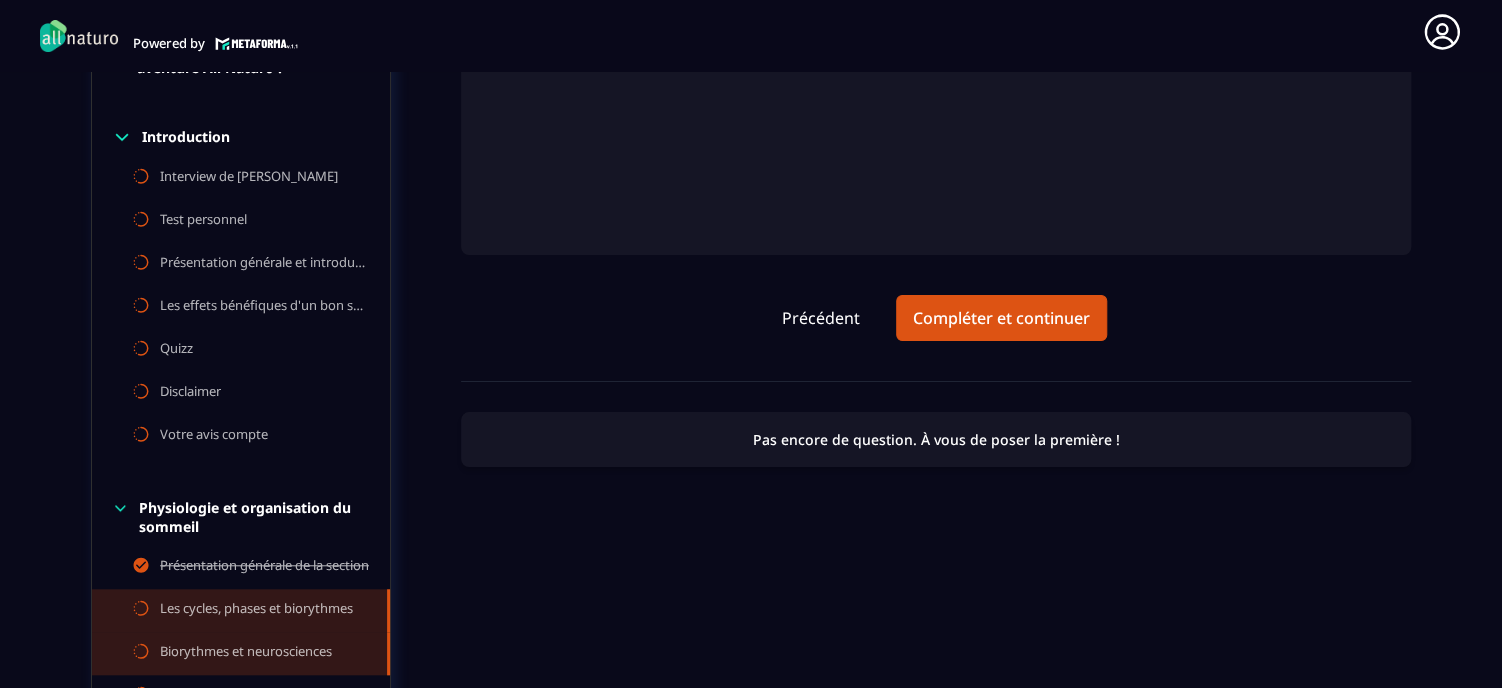 click on "Biorythmes et neurosciences" 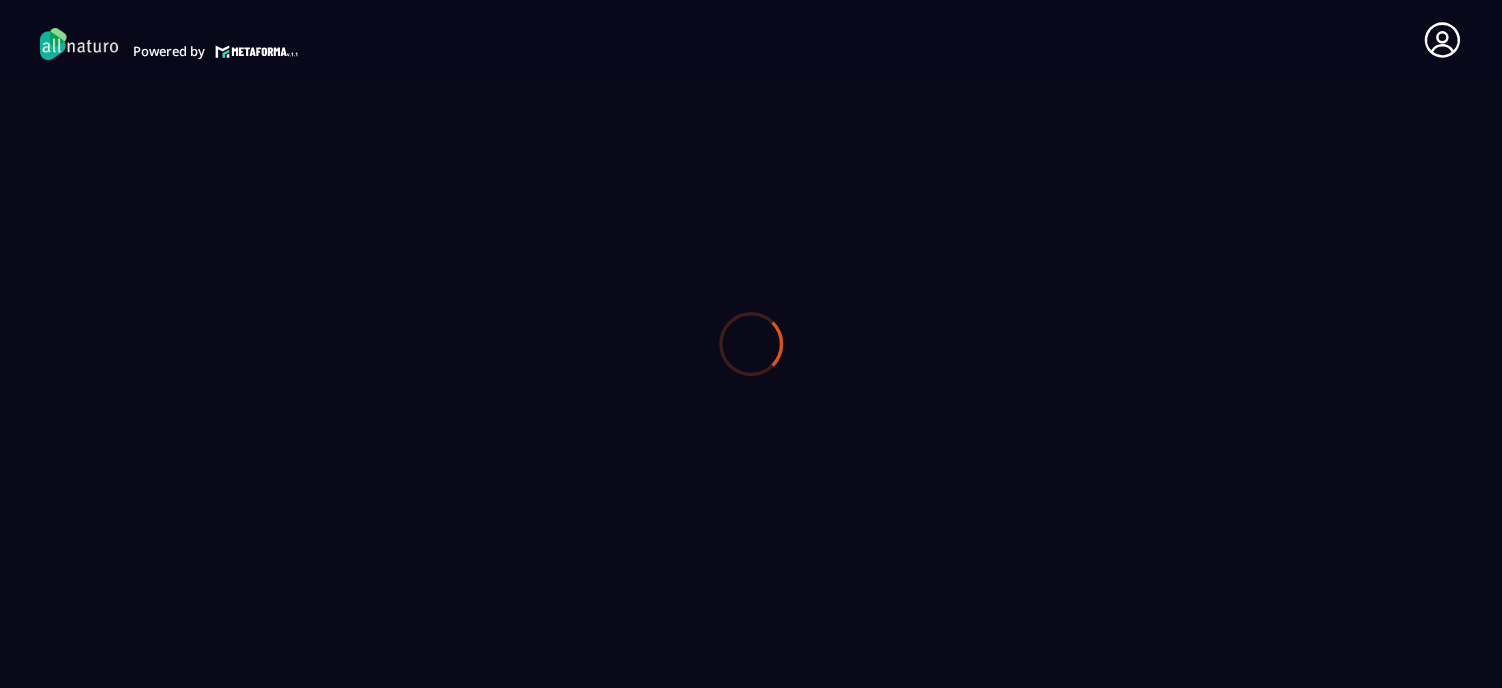 scroll, scrollTop: 0, scrollLeft: 0, axis: both 